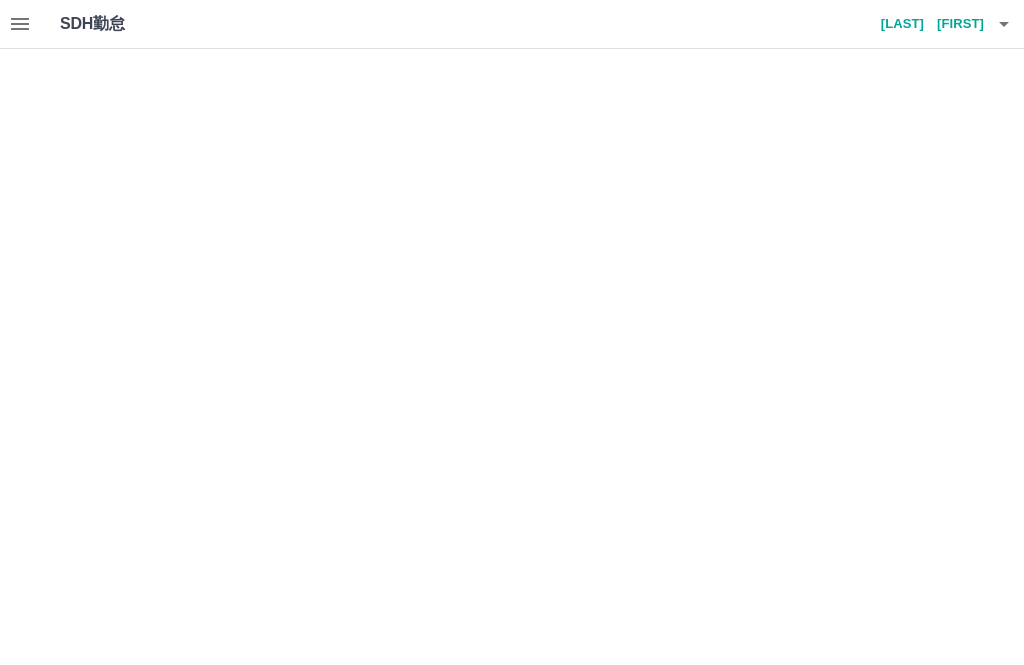 scroll, scrollTop: 0, scrollLeft: 0, axis: both 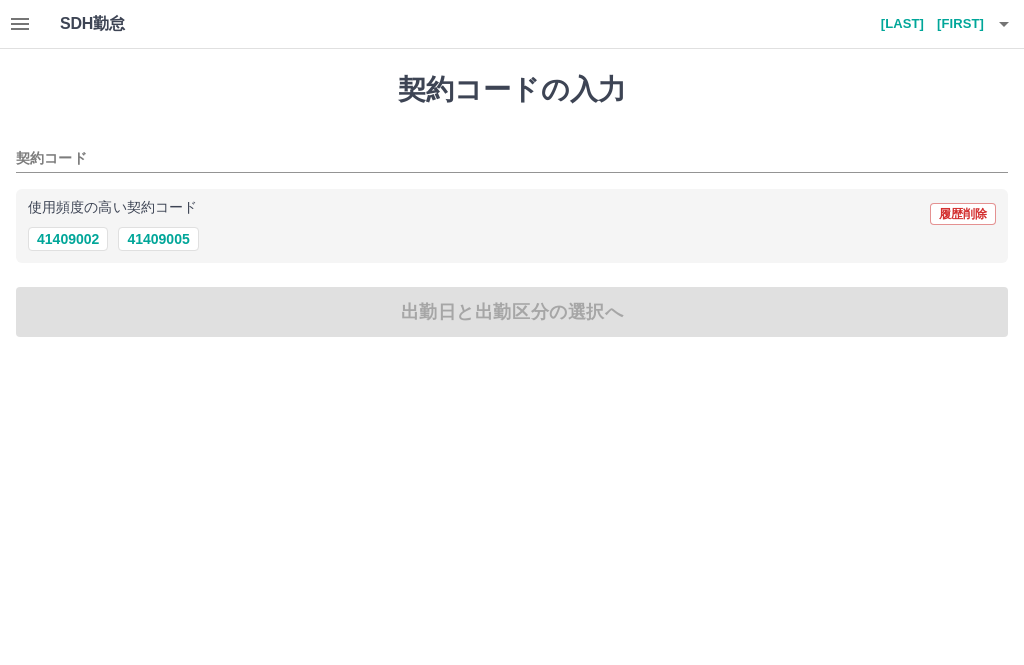 click on "41409005" at bounding box center [158, 239] 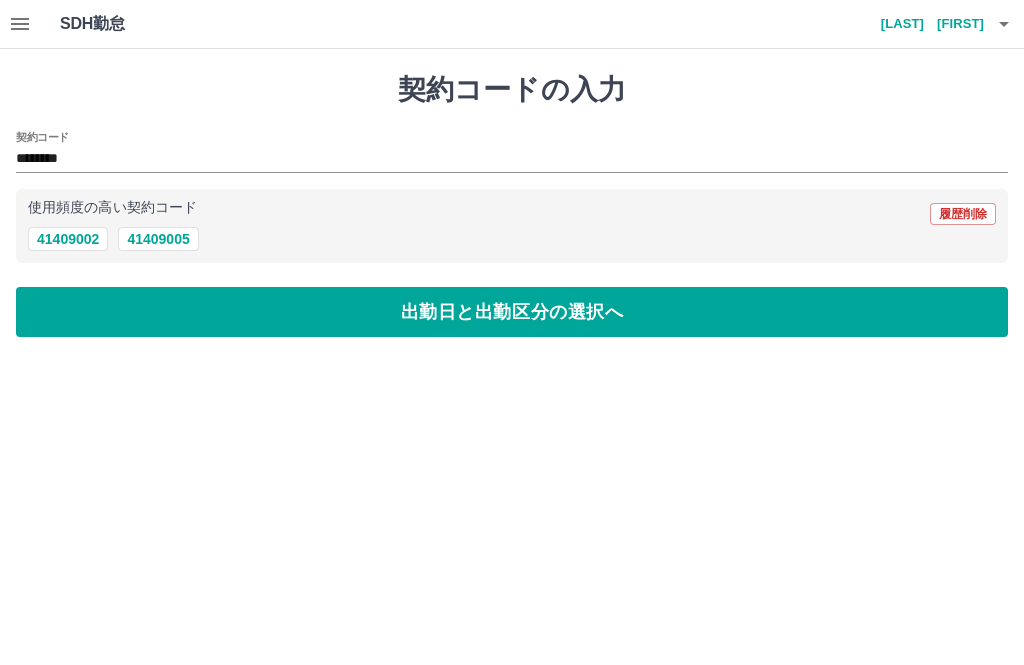 click on "出勤日と出勤区分の選択へ" at bounding box center (512, 312) 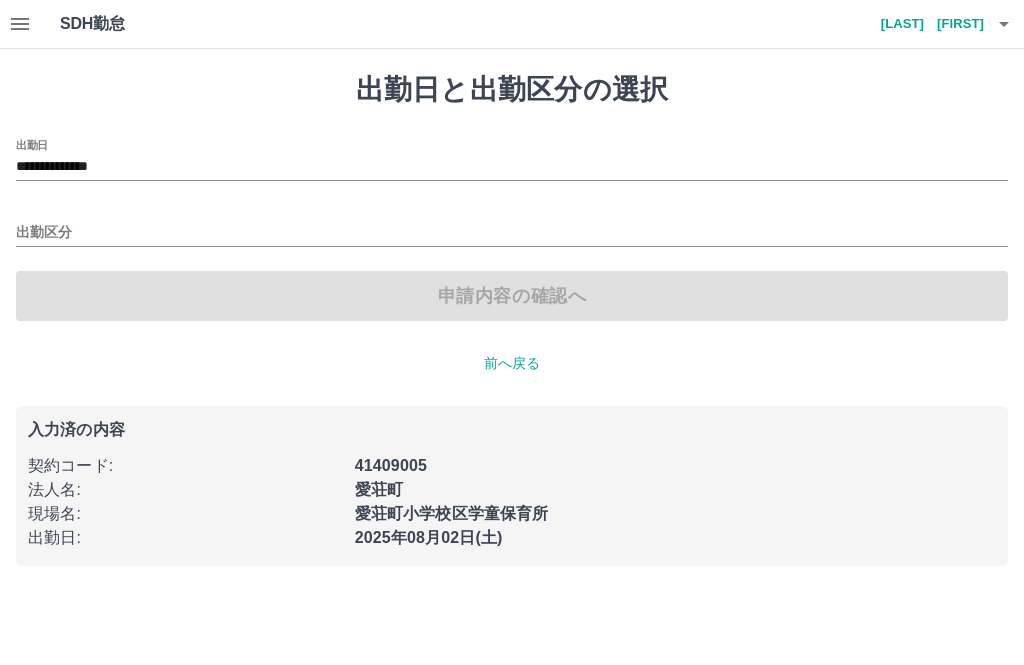 click on "**********" at bounding box center [512, 167] 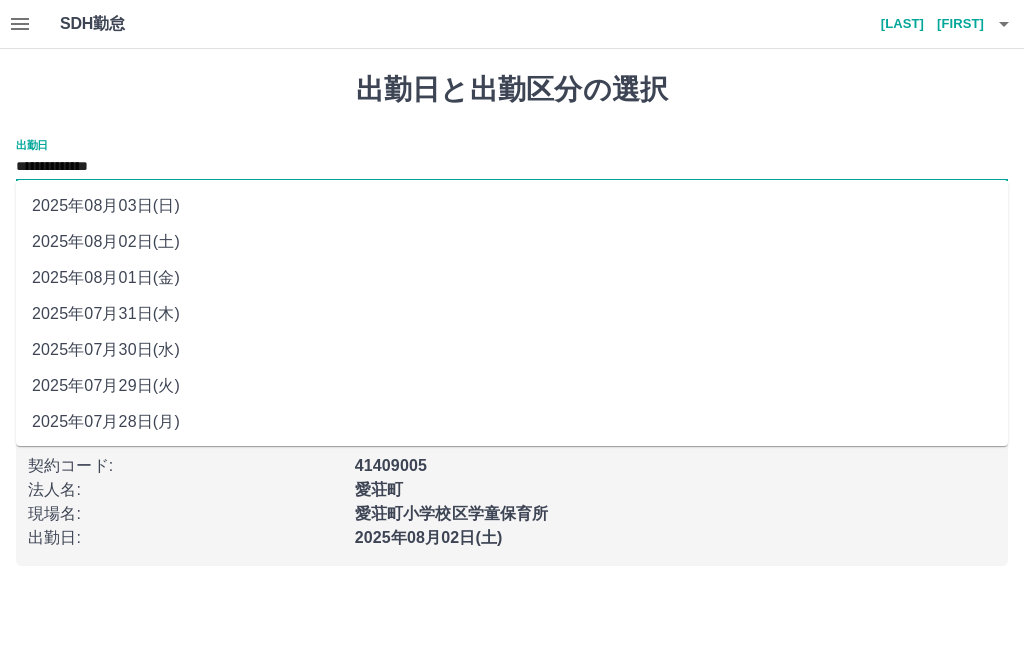 click on "**********" at bounding box center (512, 319) 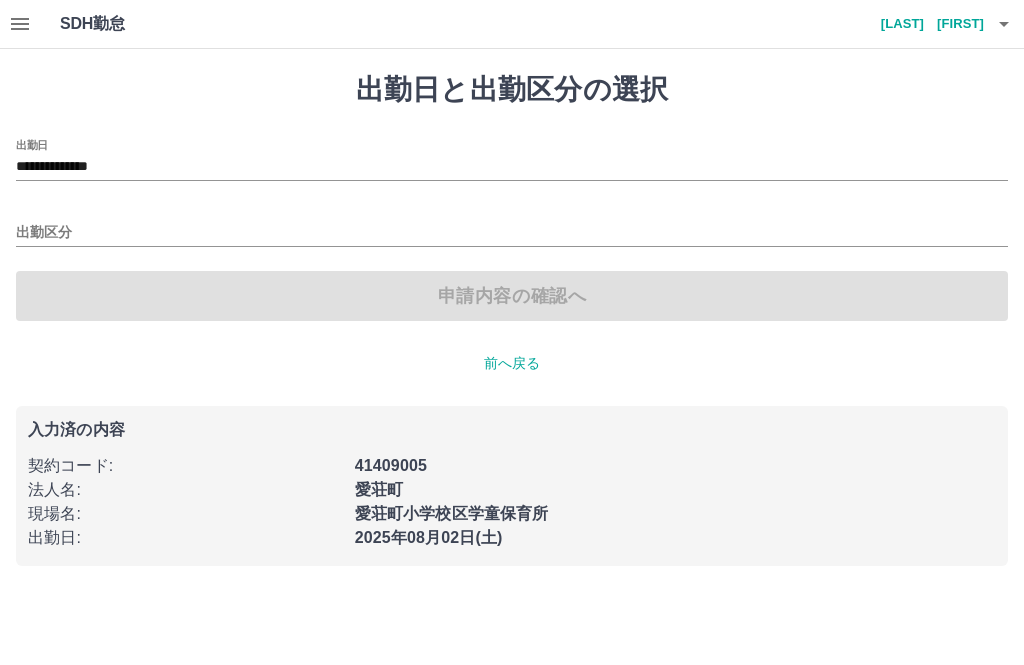 click on "申請内容の確認へ" at bounding box center (512, 296) 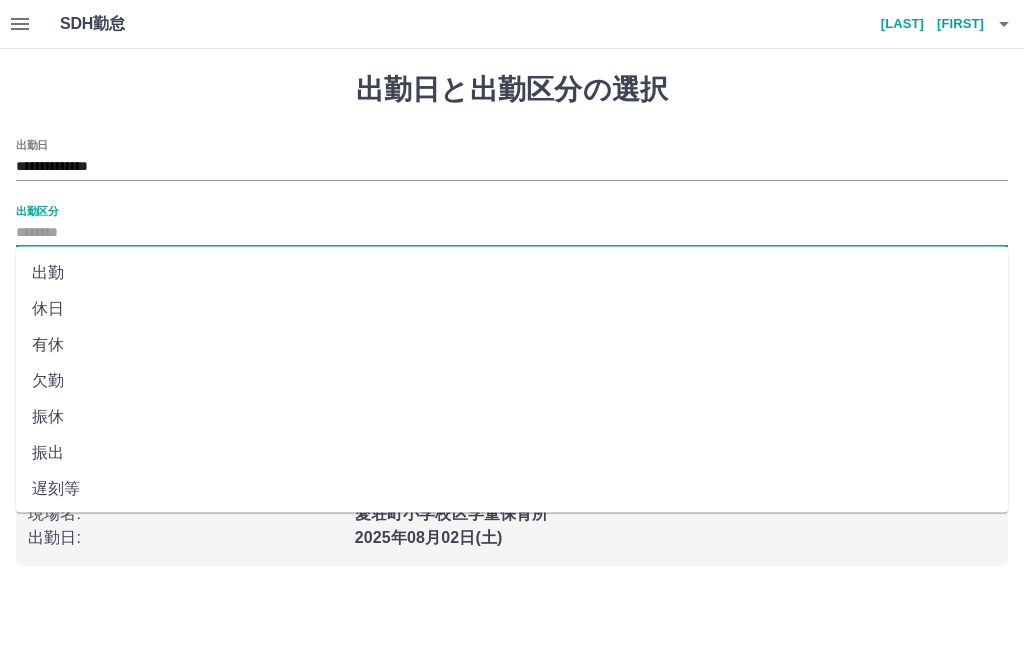 click on "出勤" at bounding box center (512, 273) 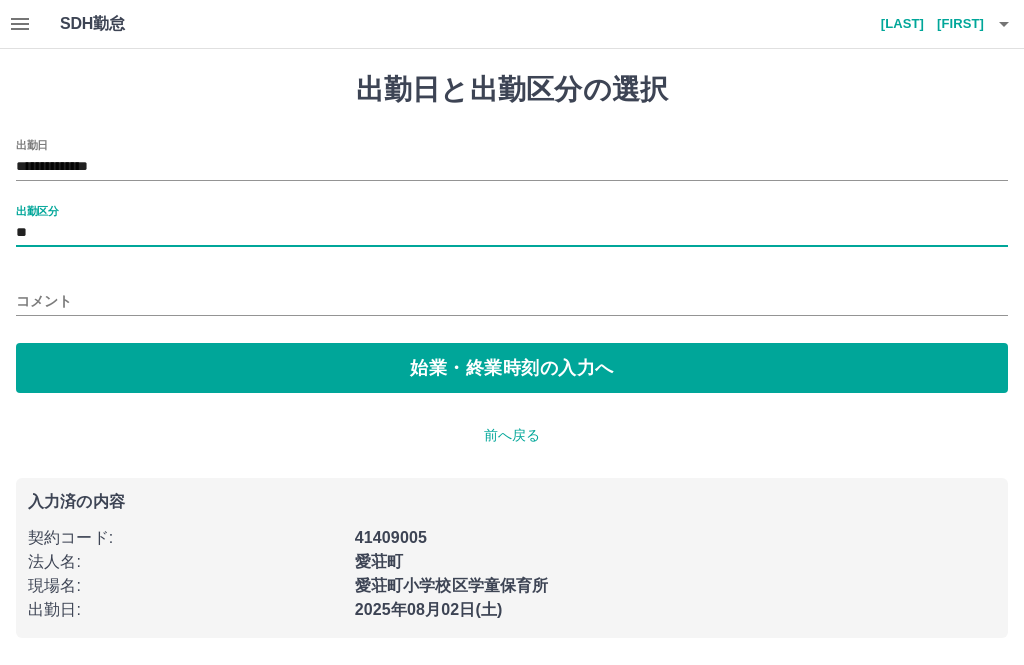 click on "始業・終業時刻の入力へ" at bounding box center [512, 368] 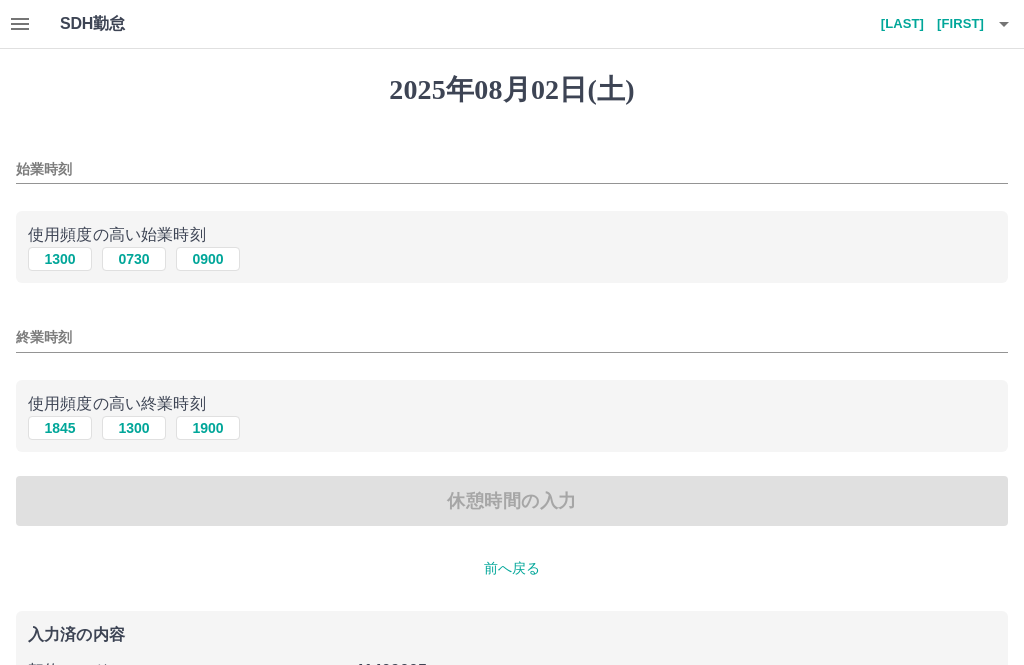 click on "0730" at bounding box center [134, 259] 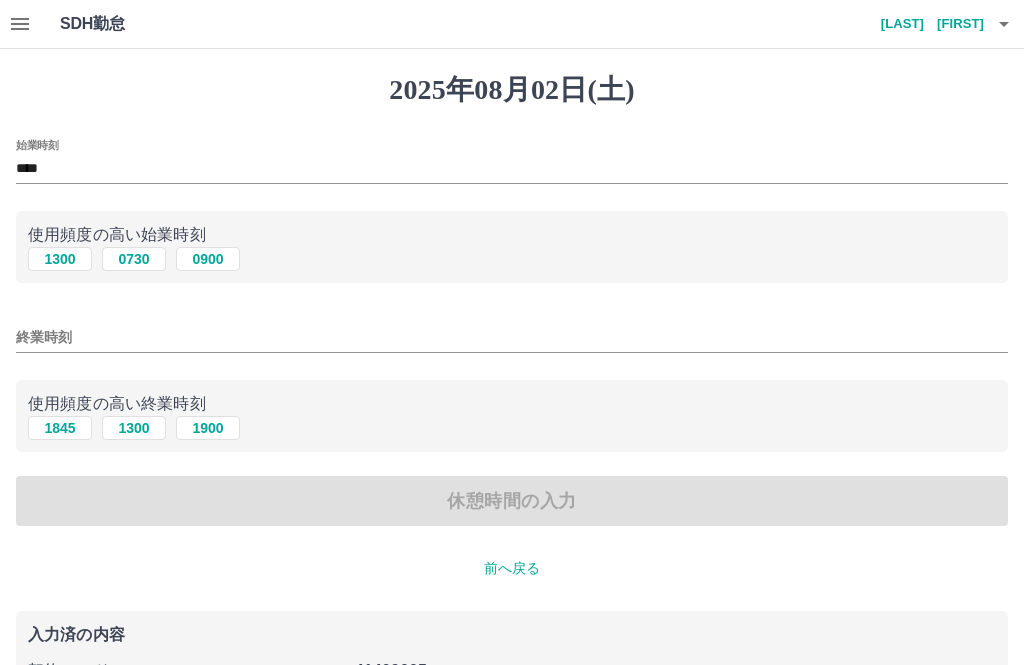 click on "1300" at bounding box center [134, 428] 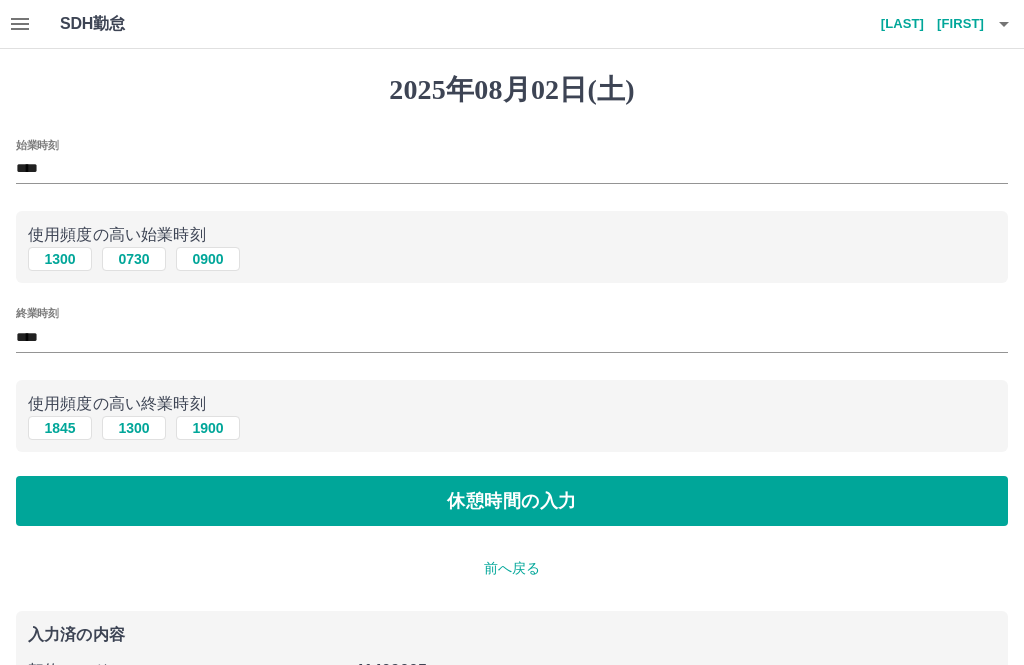 click on "休憩時間の入力" at bounding box center [512, 501] 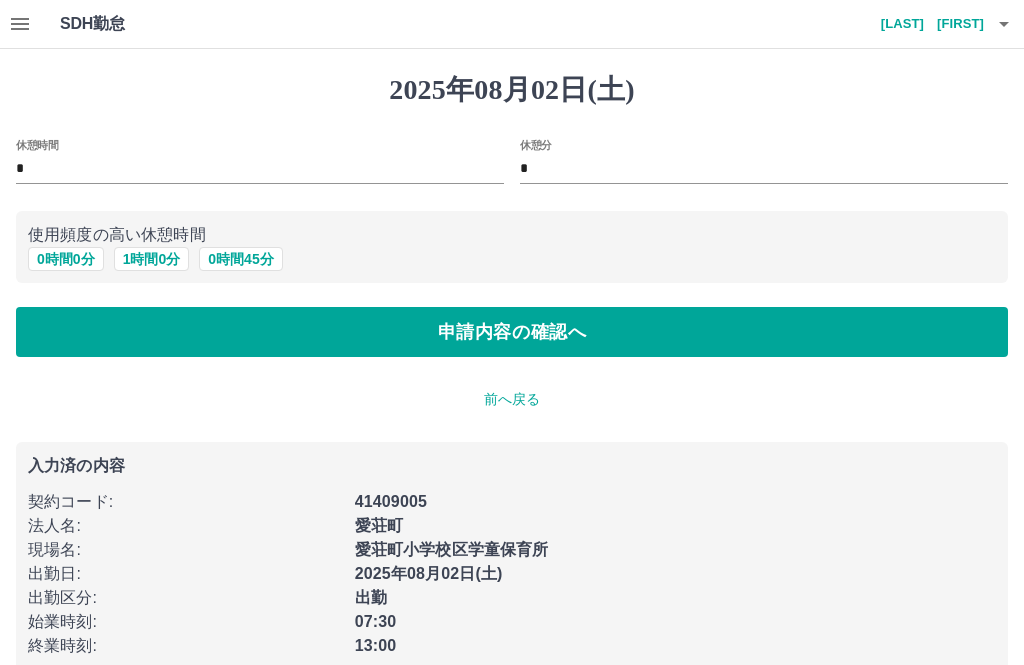 click on "0 時間 0 分" at bounding box center (66, 259) 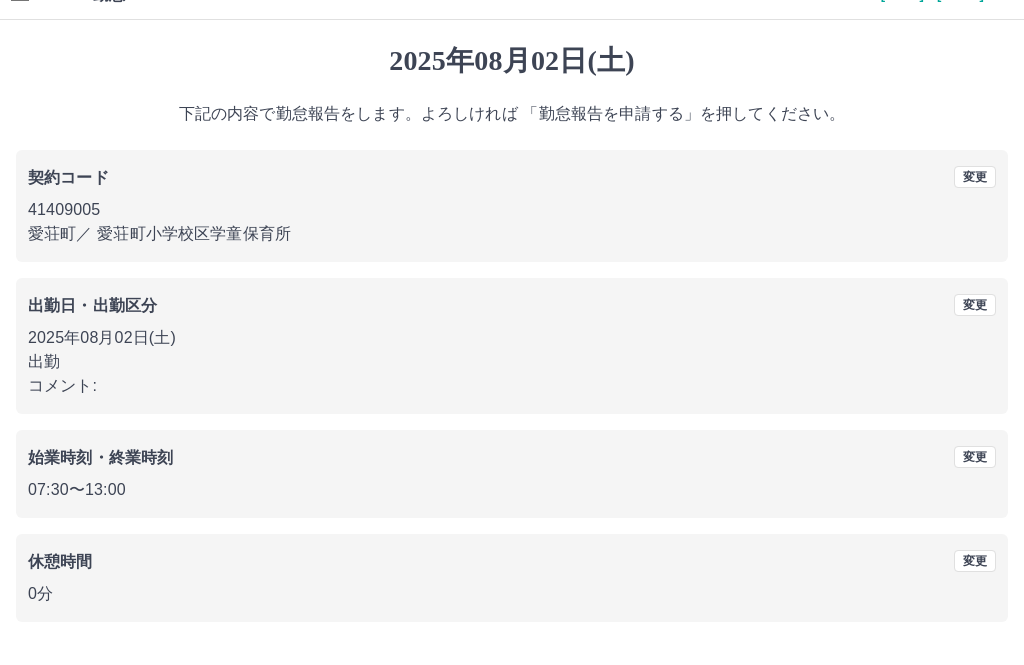 scroll, scrollTop: 19, scrollLeft: 0, axis: vertical 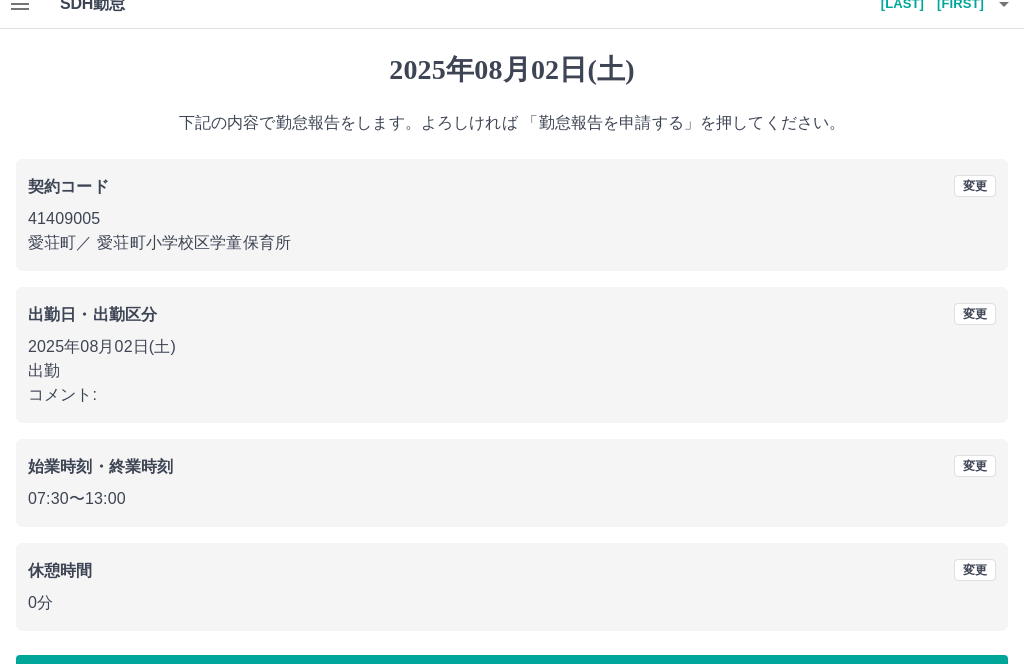 click on "勤怠報告を申請する" at bounding box center [512, 681] 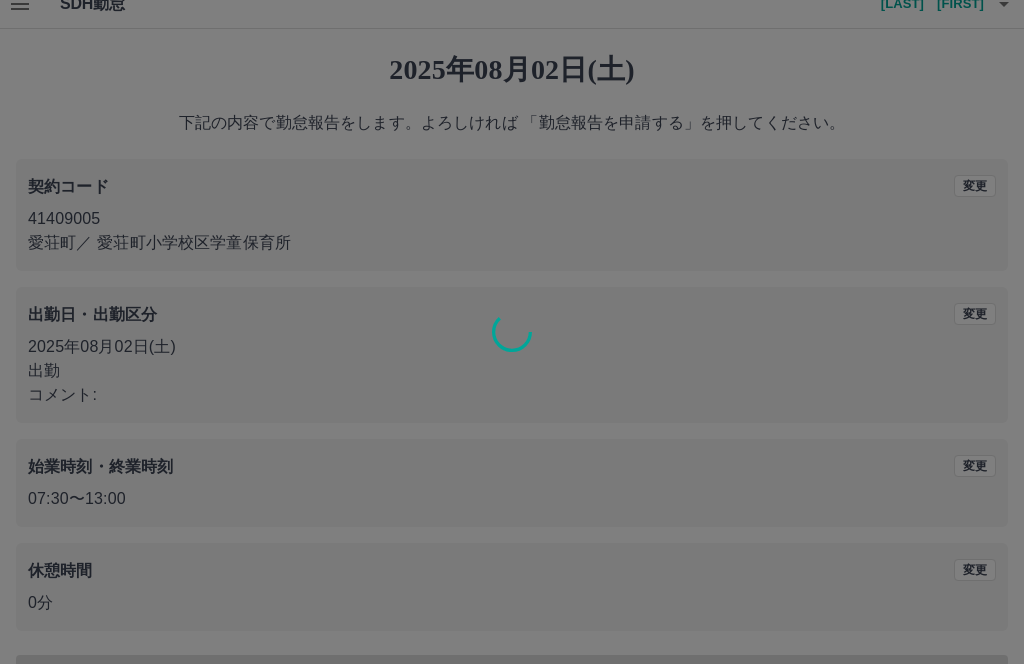 click at bounding box center (512, 332) 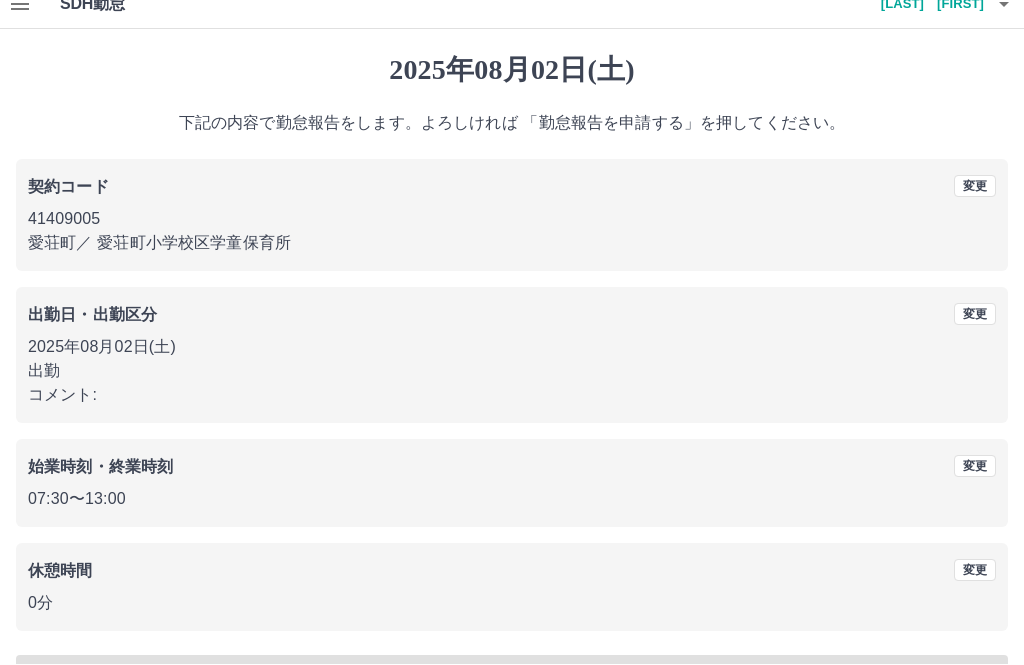 scroll, scrollTop: 0, scrollLeft: 0, axis: both 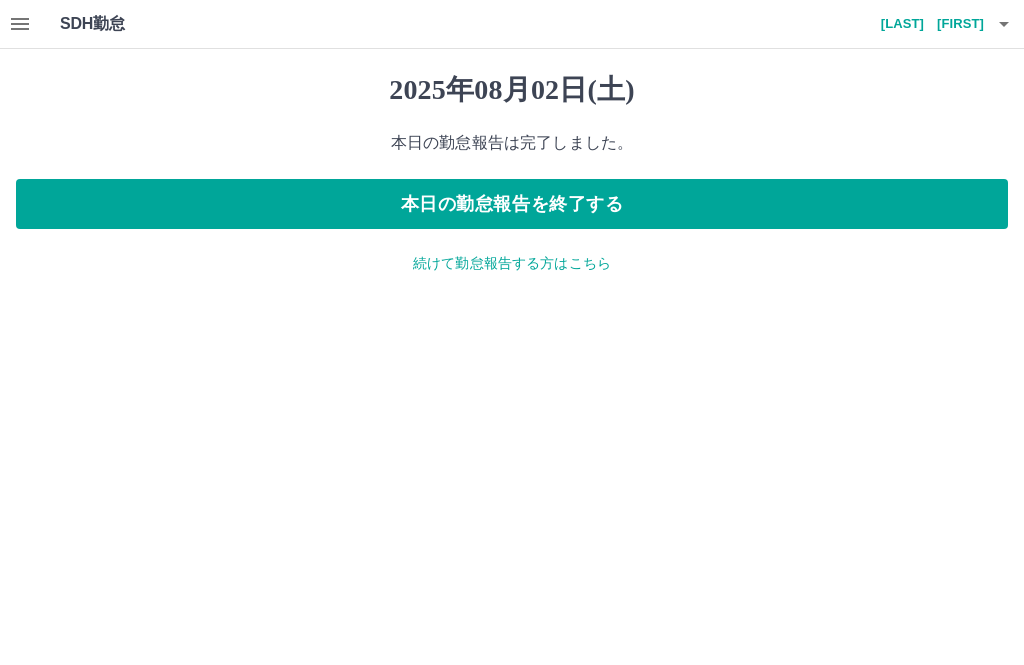 click on "本日の勤怠報告を終了する" at bounding box center [512, 204] 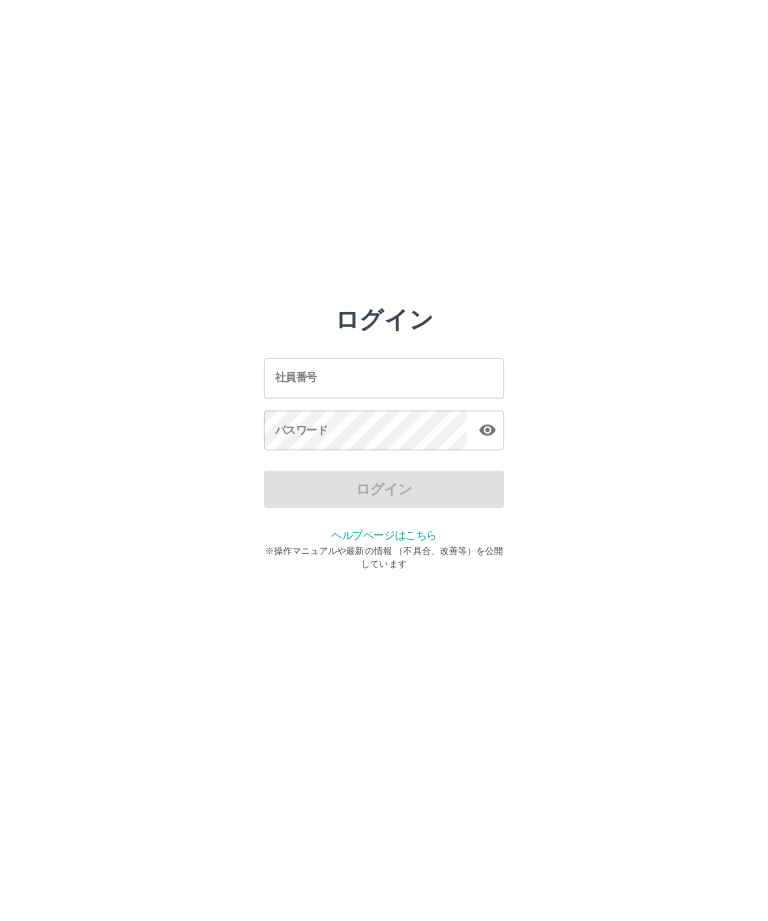 scroll, scrollTop: 0, scrollLeft: 0, axis: both 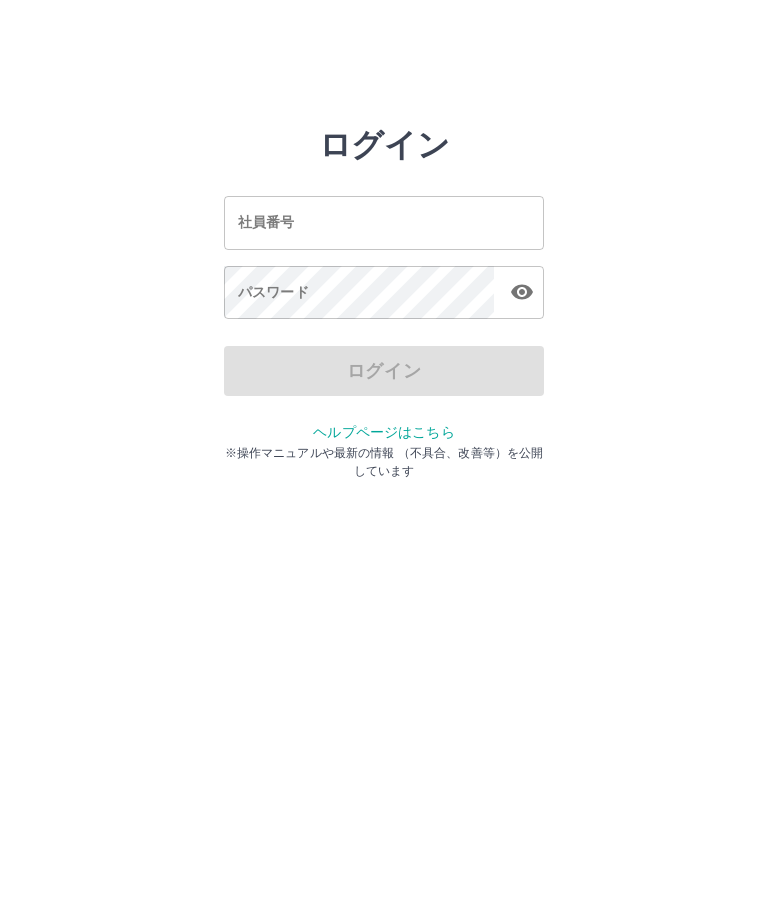click on "社員番号" at bounding box center [384, 222] 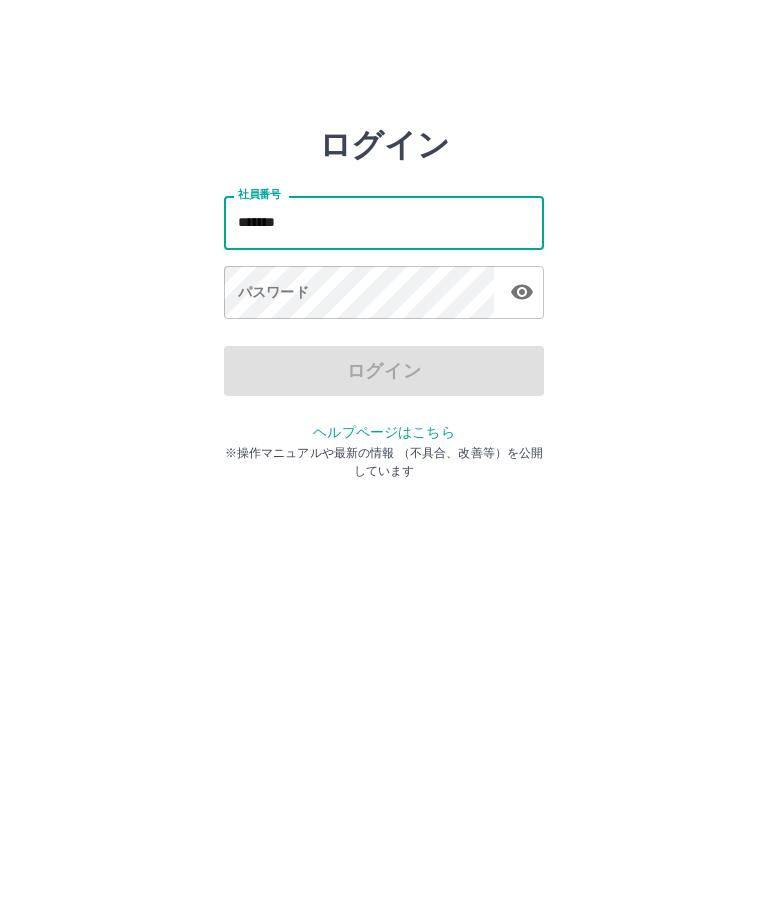 type on "*******" 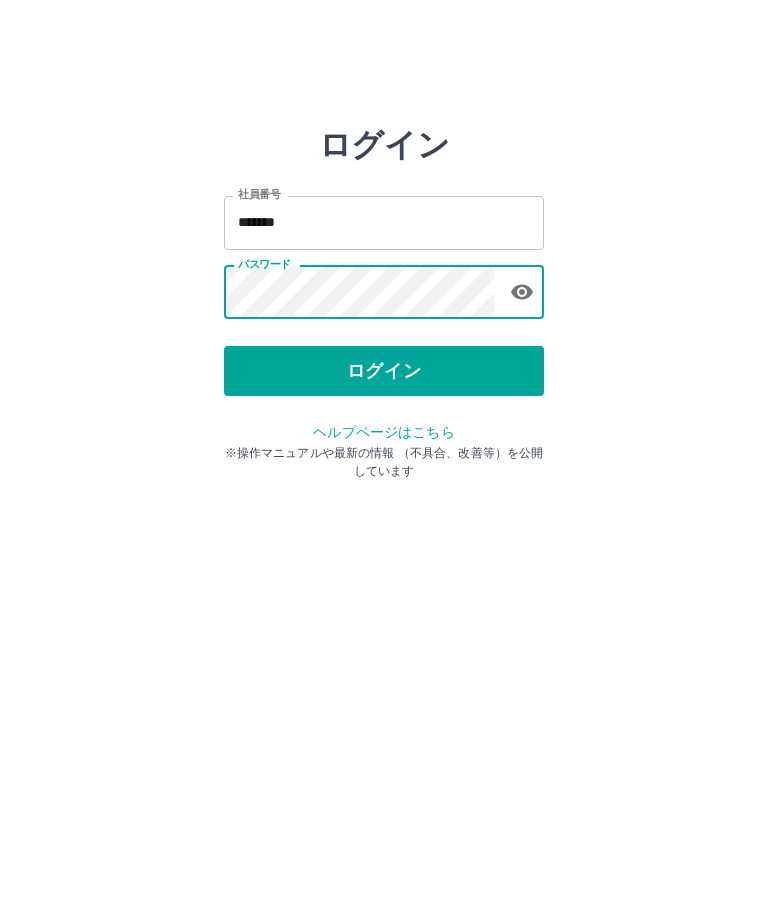 click on "ログイン" at bounding box center [384, 371] 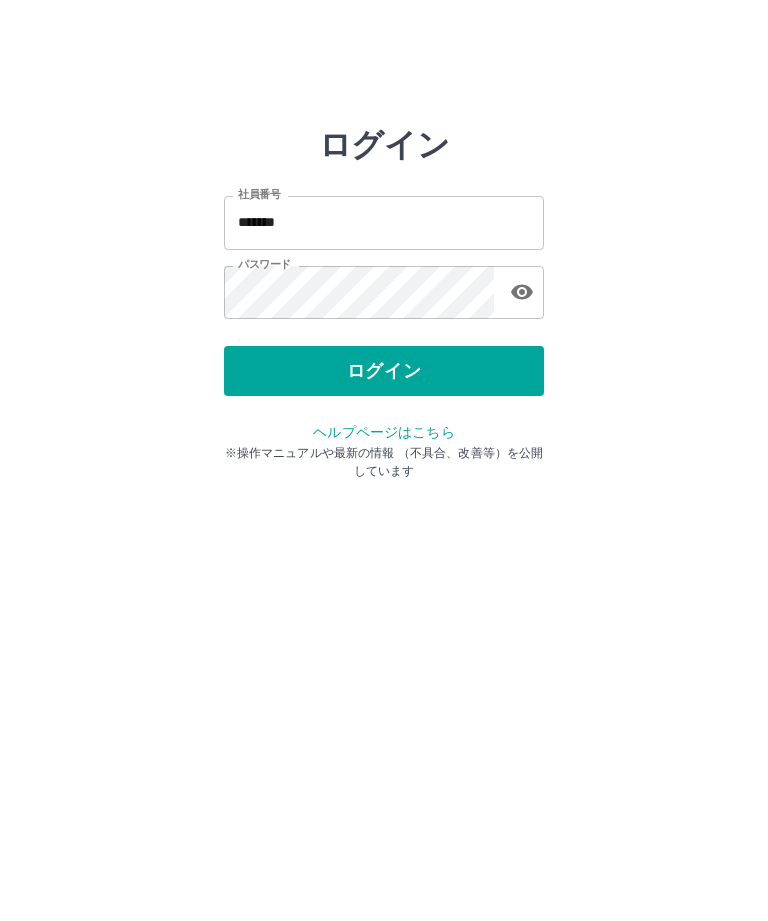 click on "ログイン" at bounding box center [384, 371] 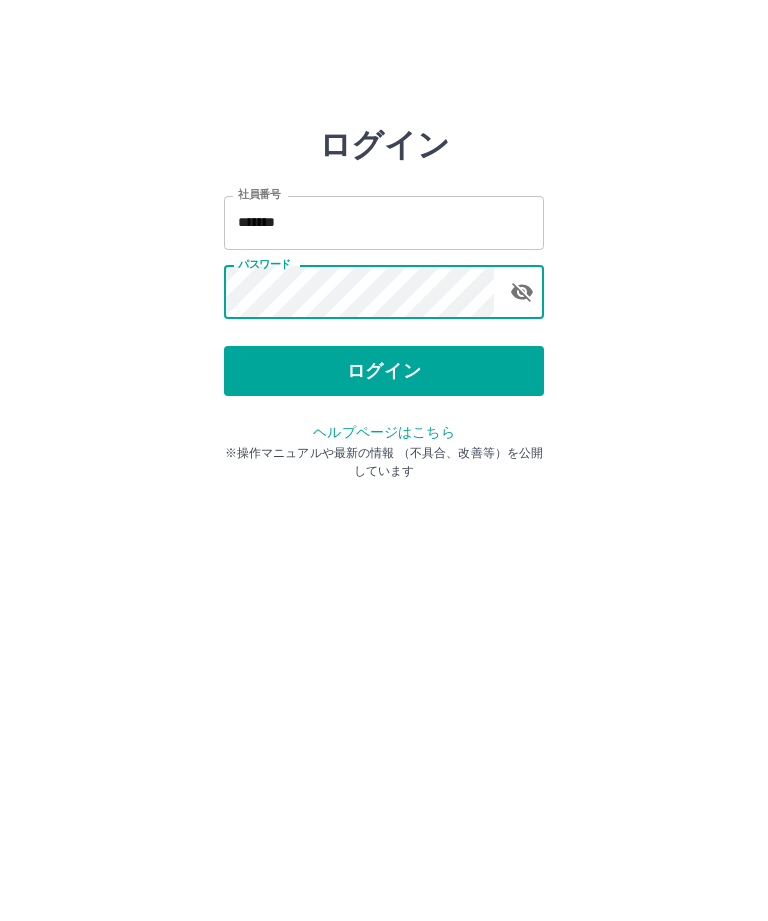 click on "ログイン" at bounding box center [384, 371] 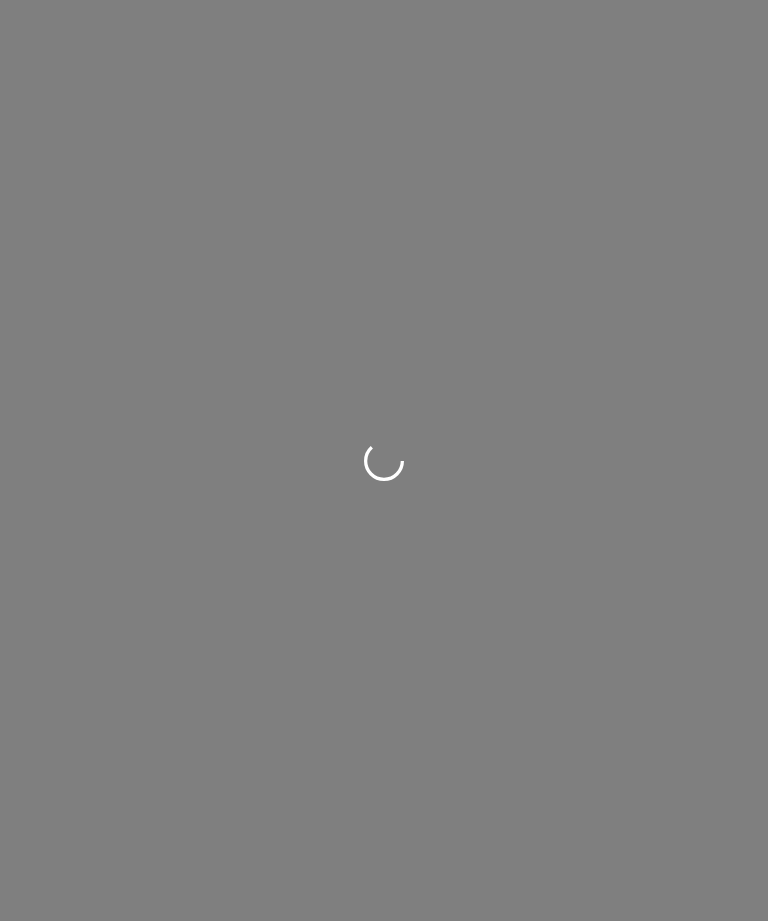 scroll, scrollTop: 0, scrollLeft: 0, axis: both 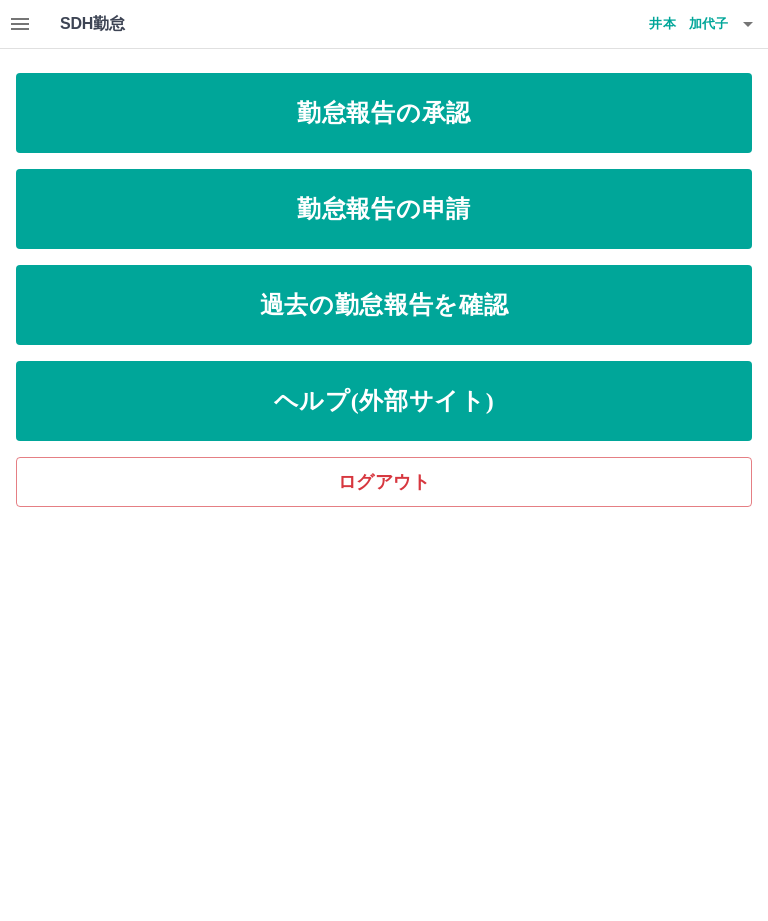 click on "勤怠報告の申請" at bounding box center (384, 209) 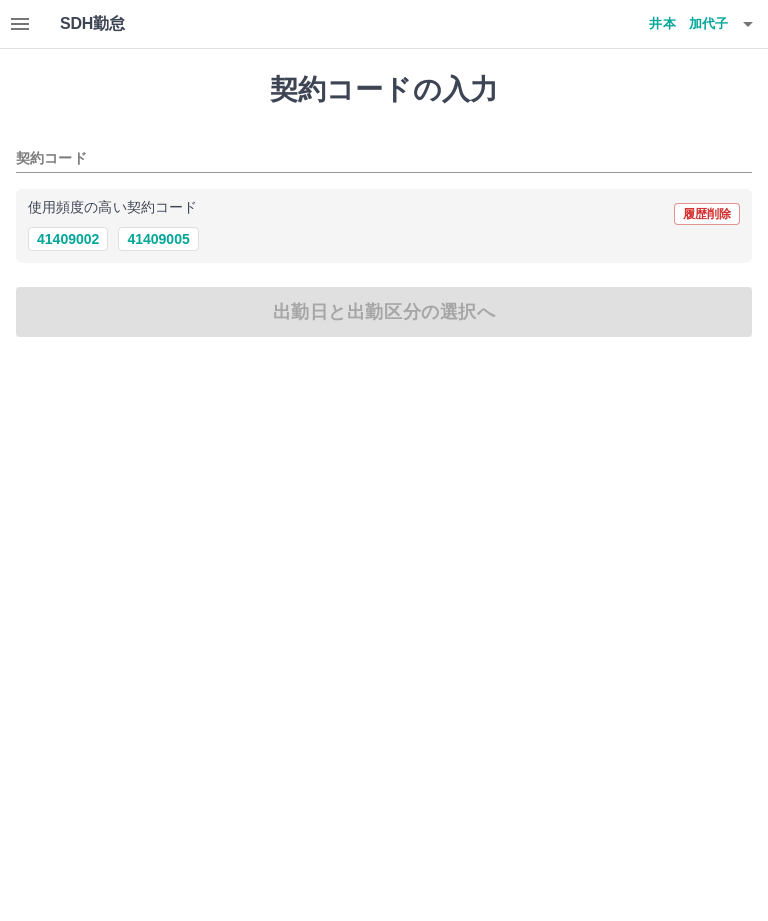 click on "41409005" at bounding box center (158, 239) 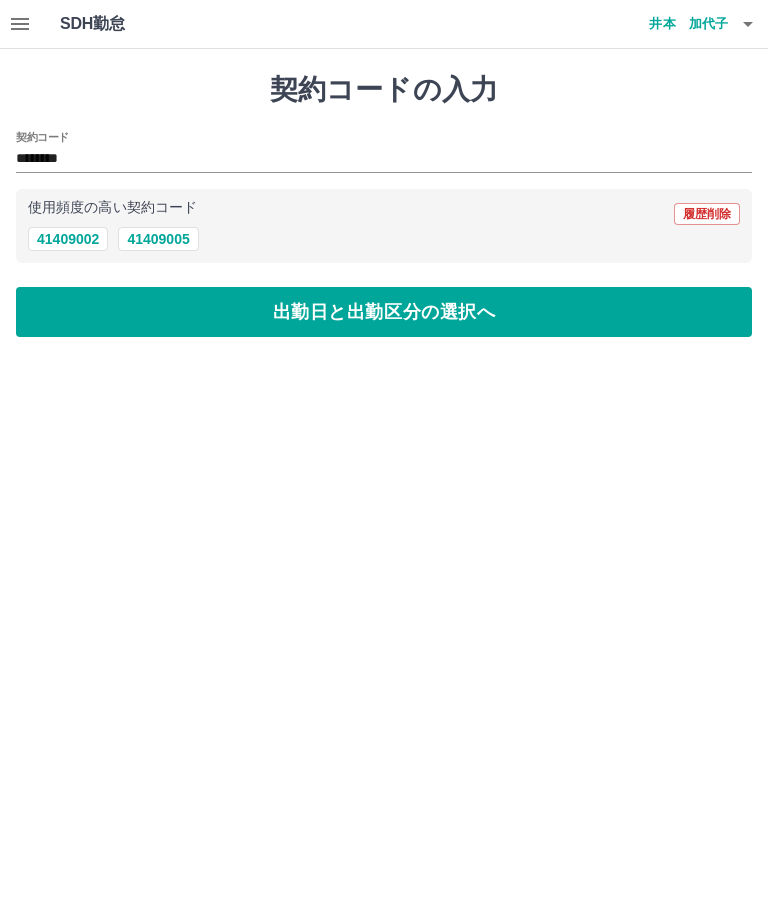 click on "出勤日と出勤区分の選択へ" at bounding box center (384, 312) 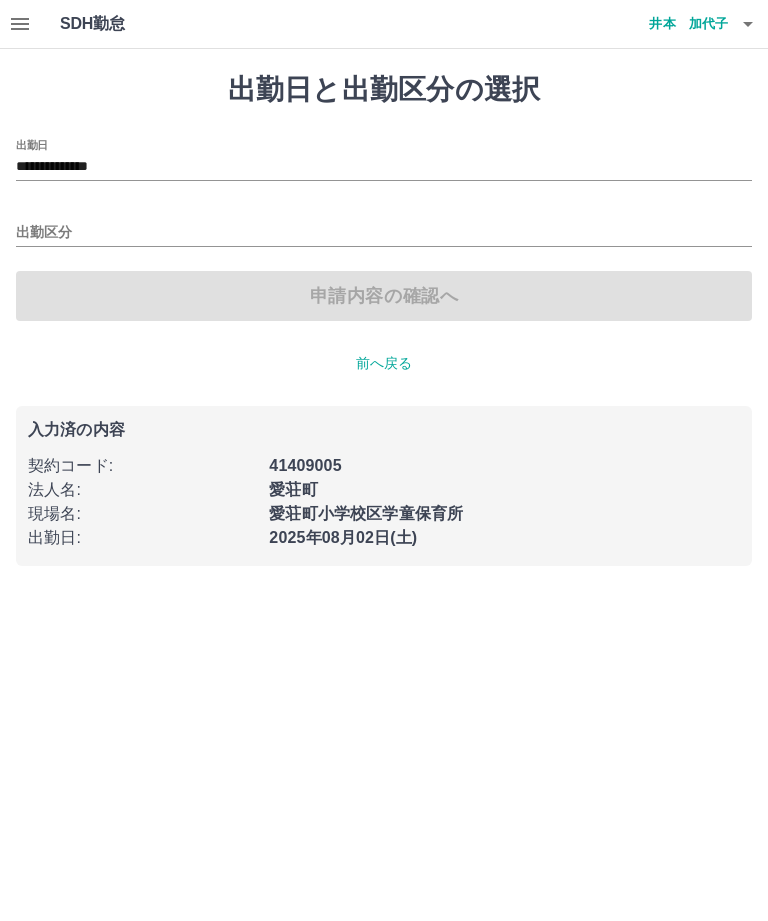 click on "出勤区分" at bounding box center (384, 226) 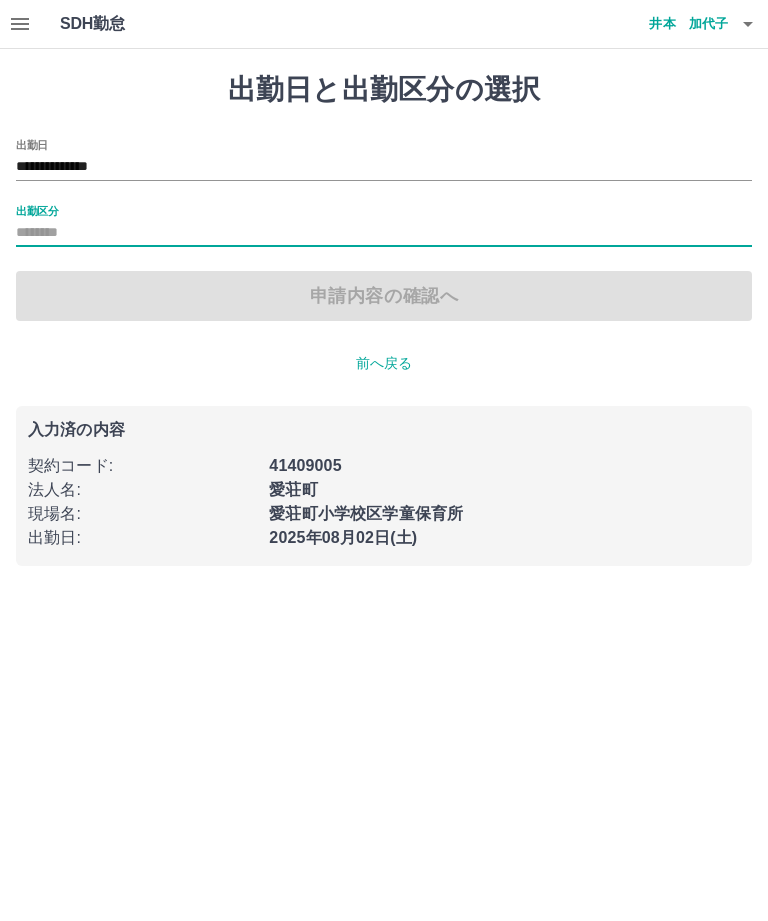 click on "出勤区分" at bounding box center (384, 233) 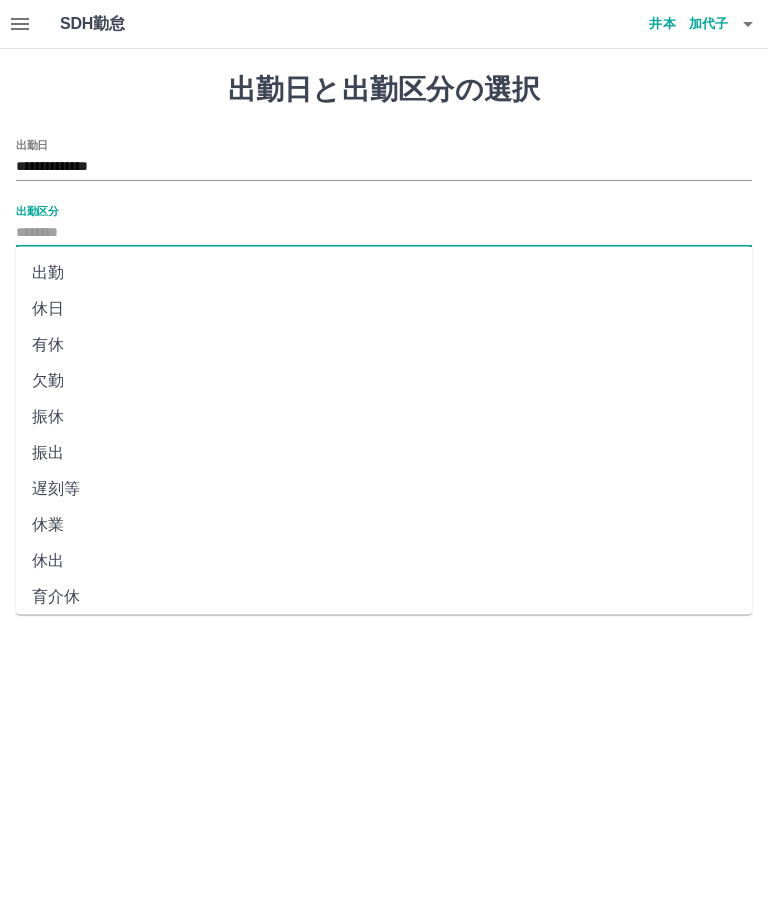 click on "出勤" at bounding box center [384, 273] 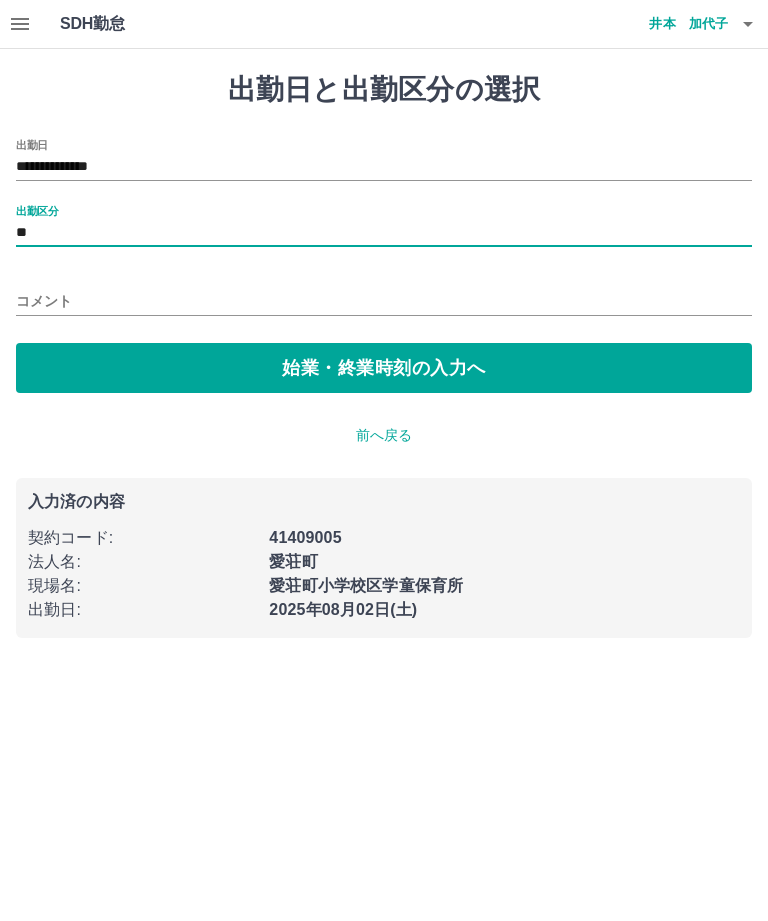 click on "始業・終業時刻の入力へ" at bounding box center (384, 368) 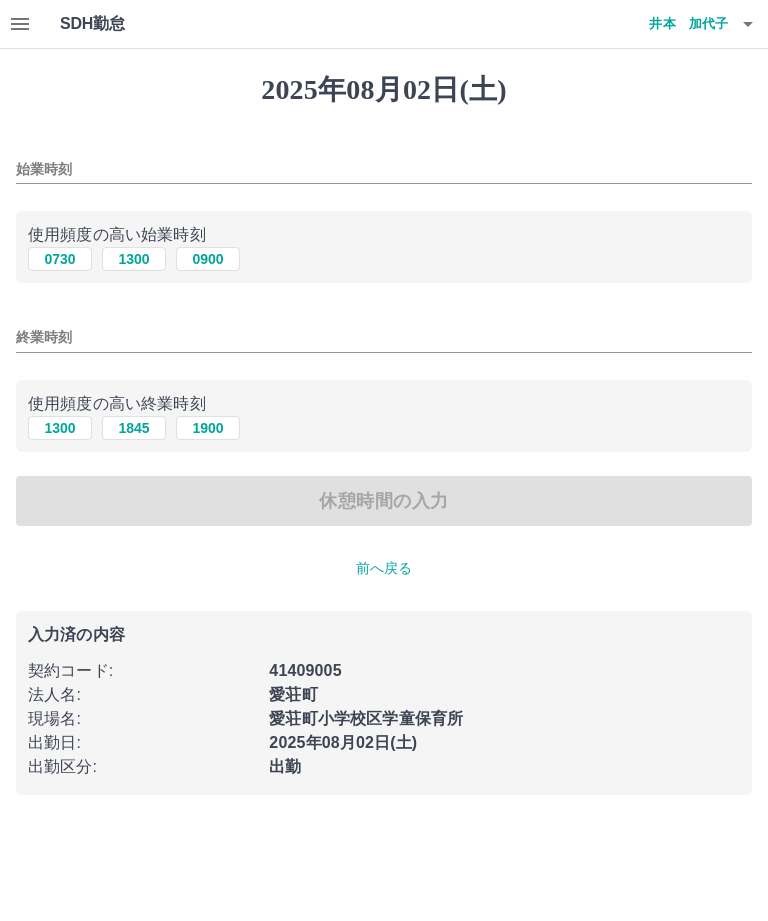 click on "0730" at bounding box center (60, 259) 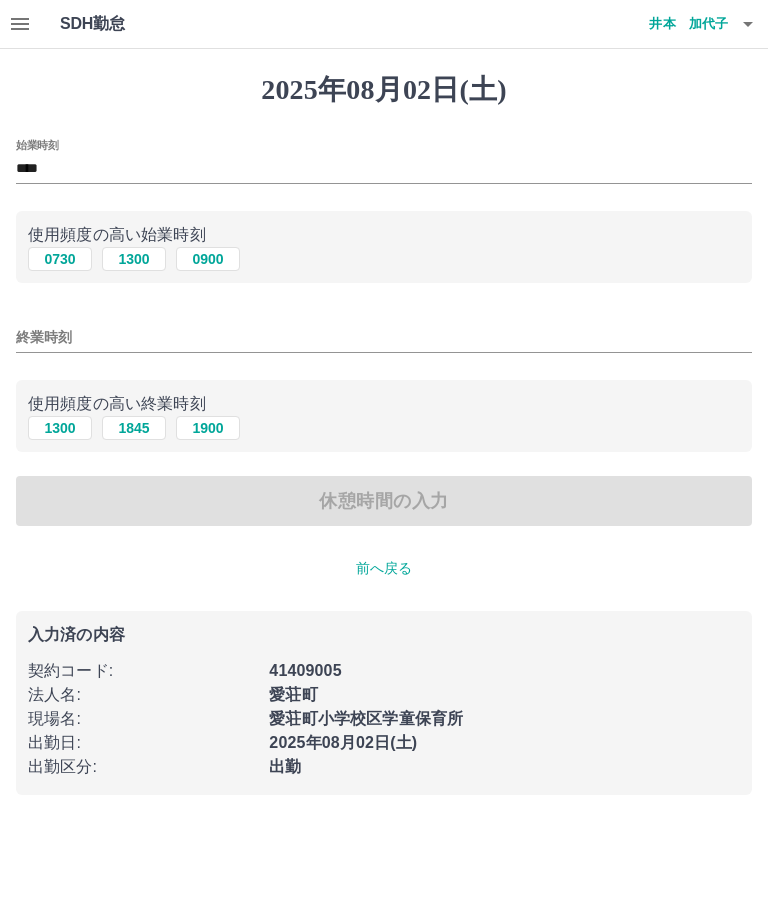 click on "終業時刻" at bounding box center [384, 337] 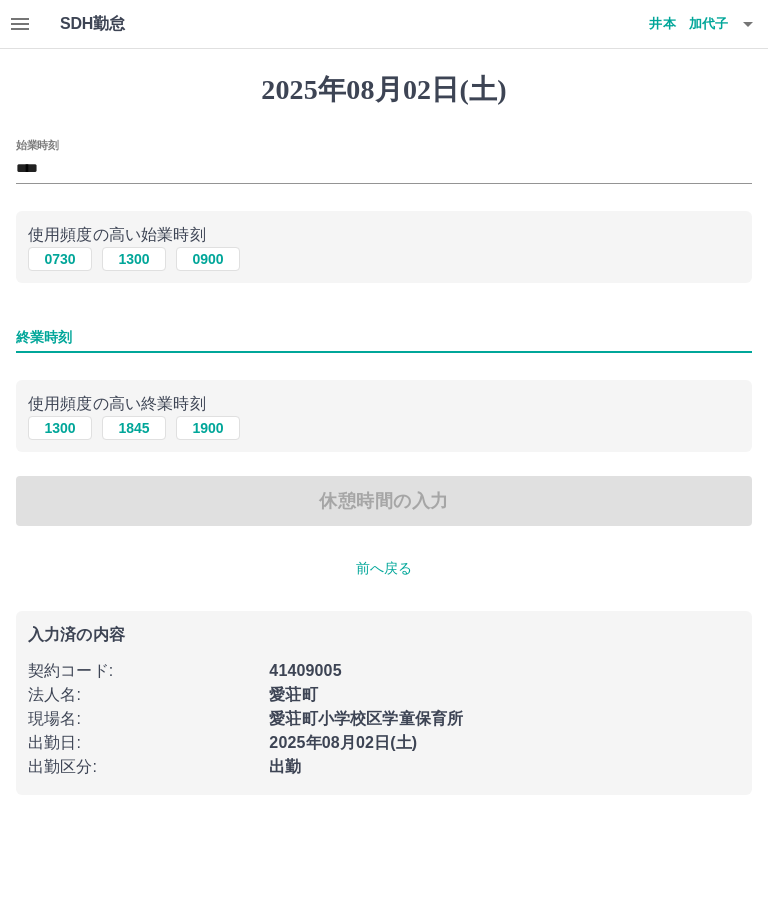 click on "1300" at bounding box center (60, 428) 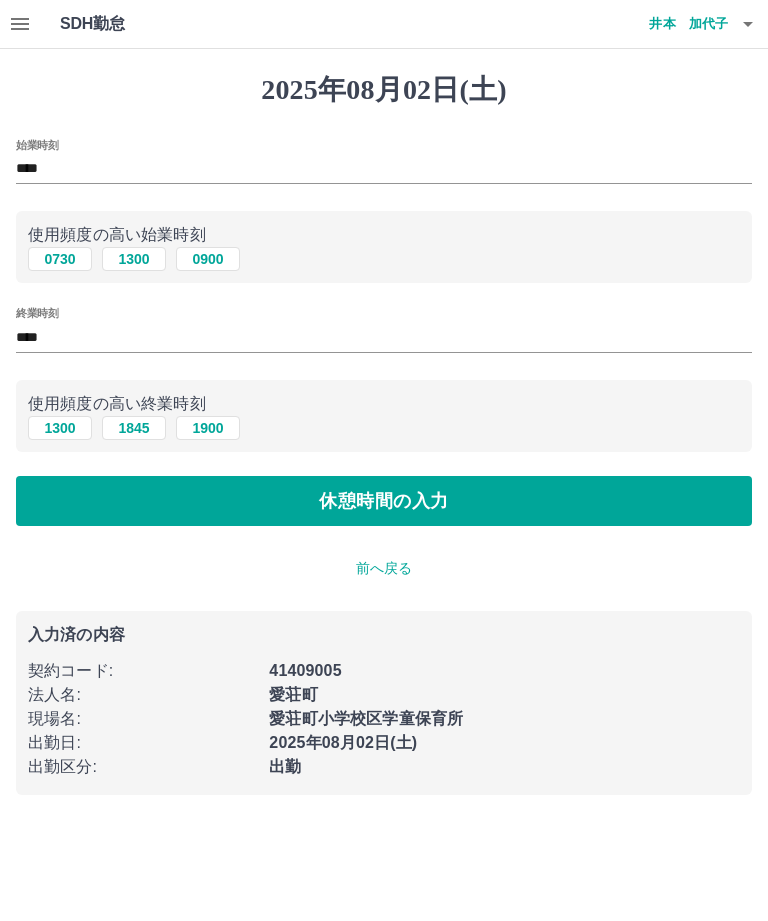 click on "休憩時間の入力" at bounding box center (384, 501) 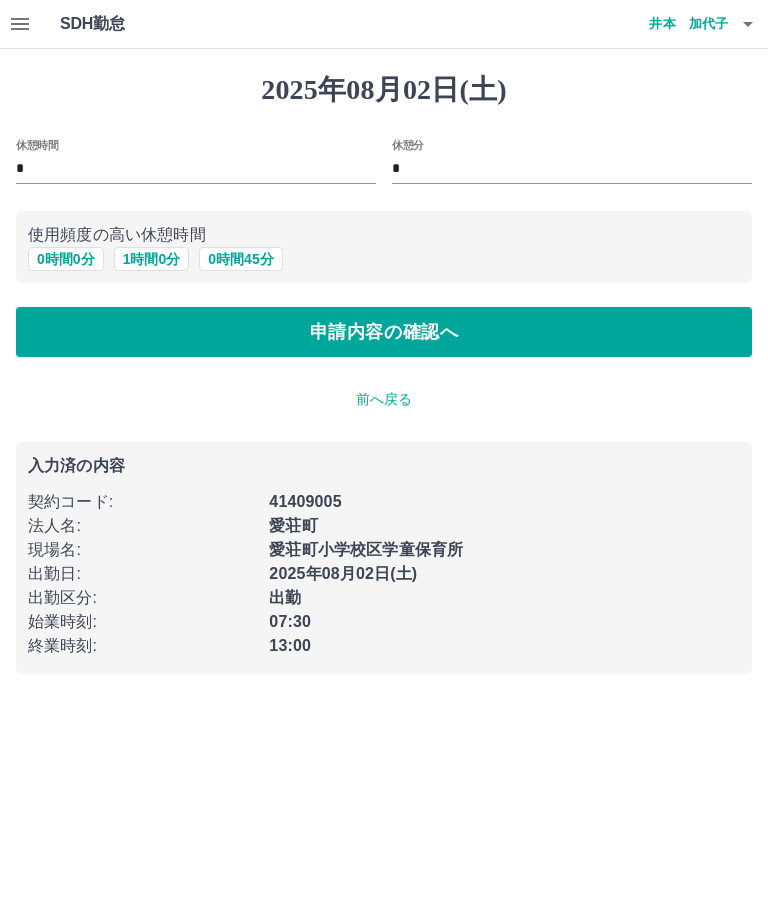 click on "申請内容の確認へ" at bounding box center [384, 332] 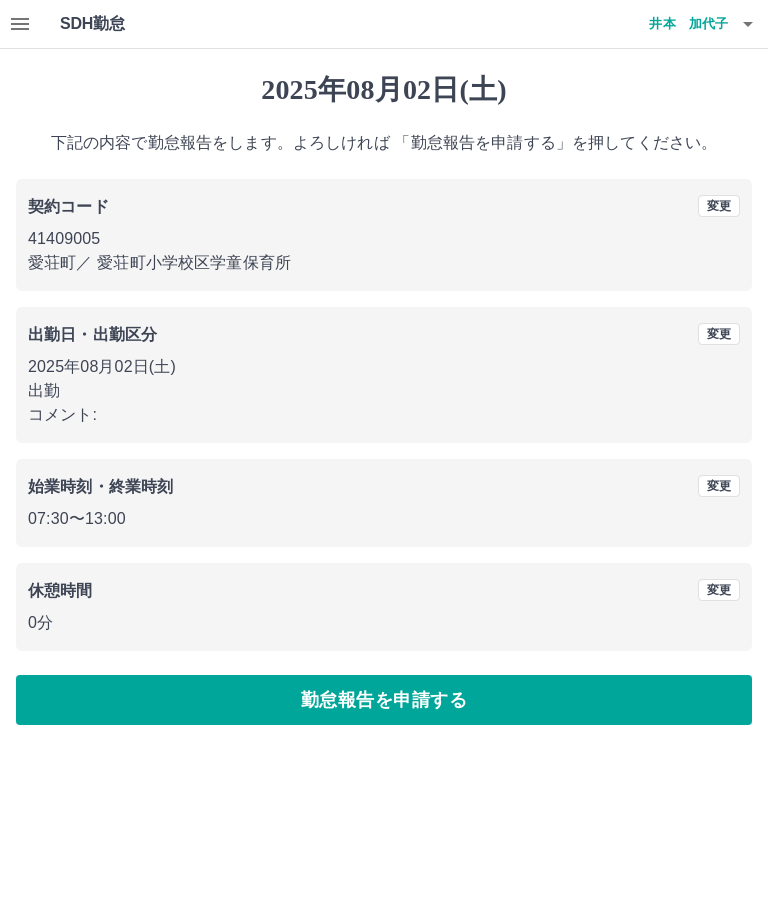 click on "勤怠報告を申請する" at bounding box center [384, 700] 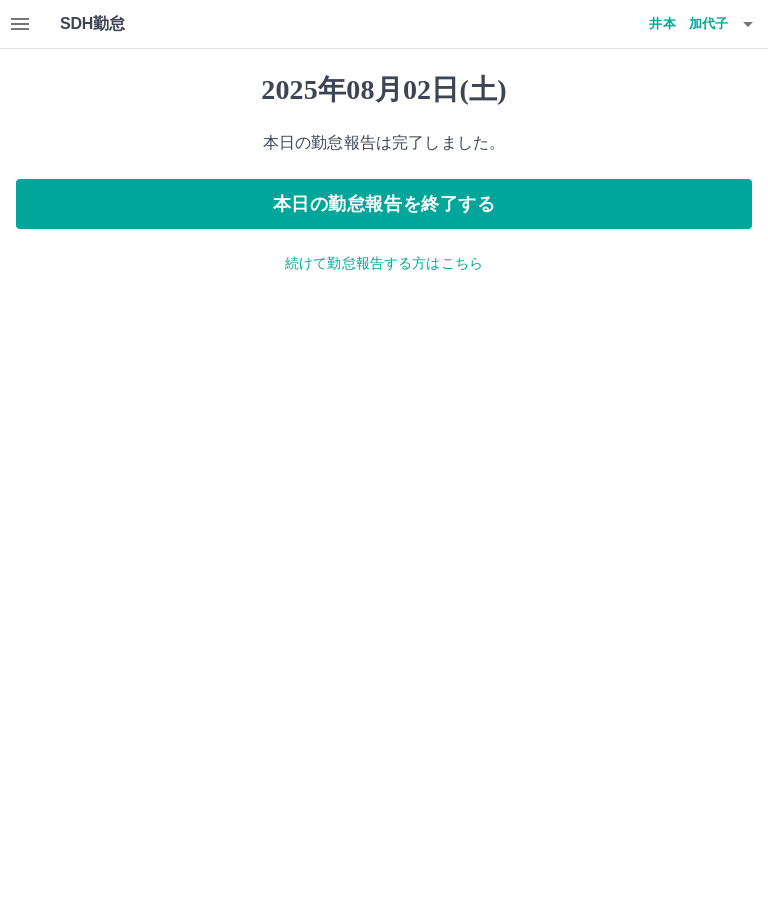 click on "本日の勤怠報告を終了する" at bounding box center (384, 204) 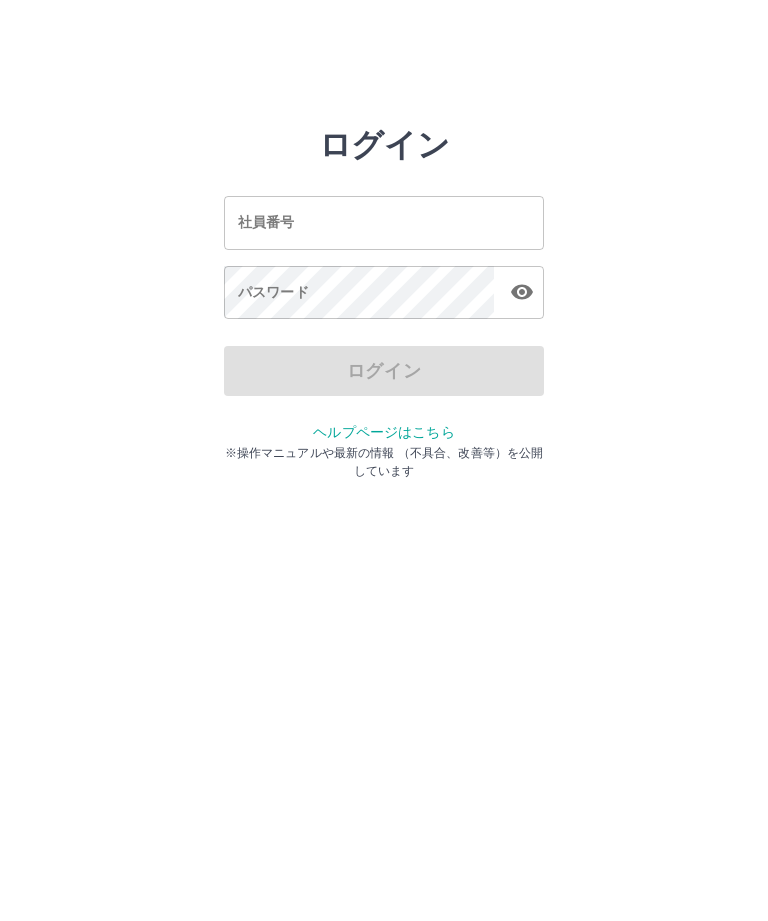 scroll, scrollTop: 0, scrollLeft: 0, axis: both 